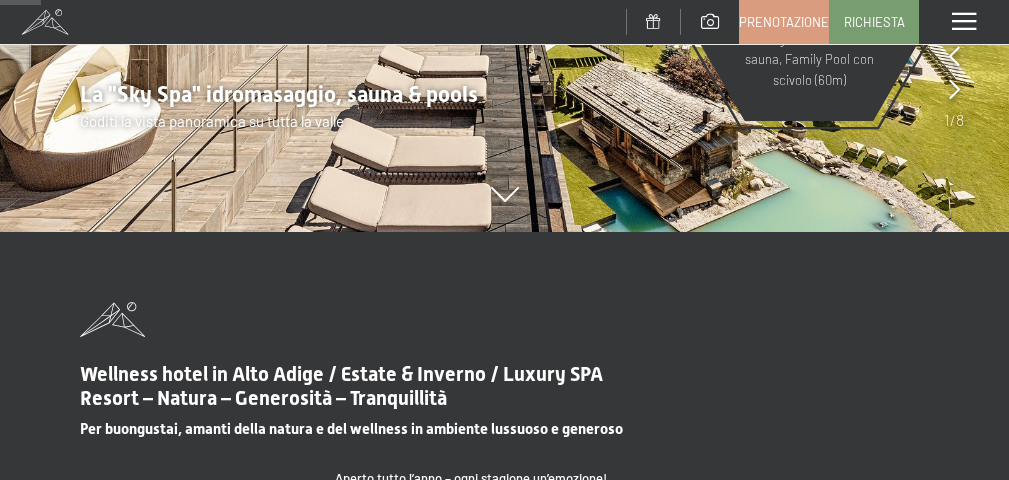 scroll, scrollTop: 0, scrollLeft: 0, axis: both 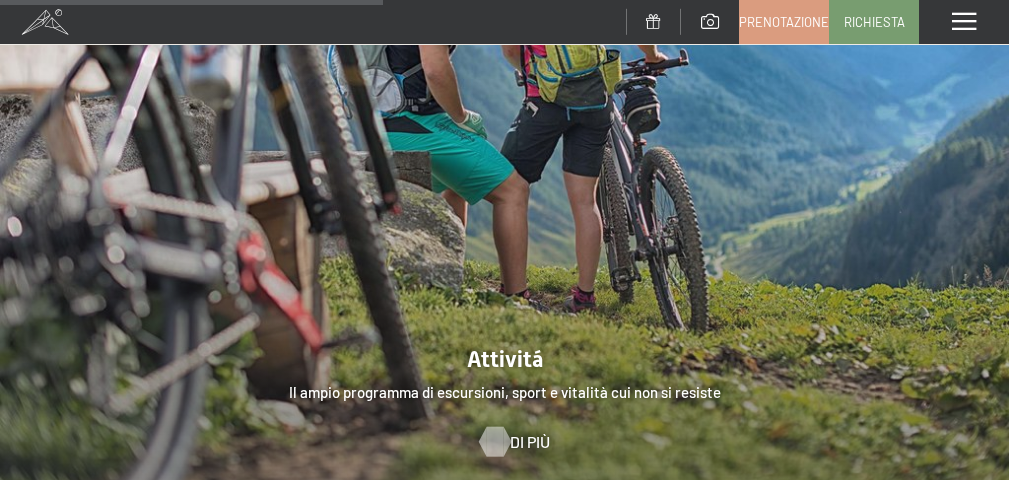 click at bounding box center (494, 442) 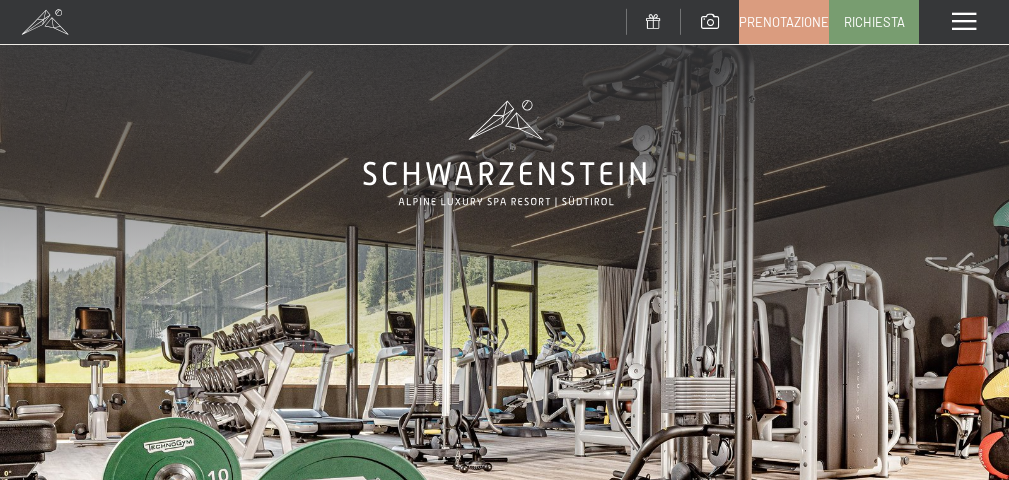 scroll, scrollTop: 0, scrollLeft: 0, axis: both 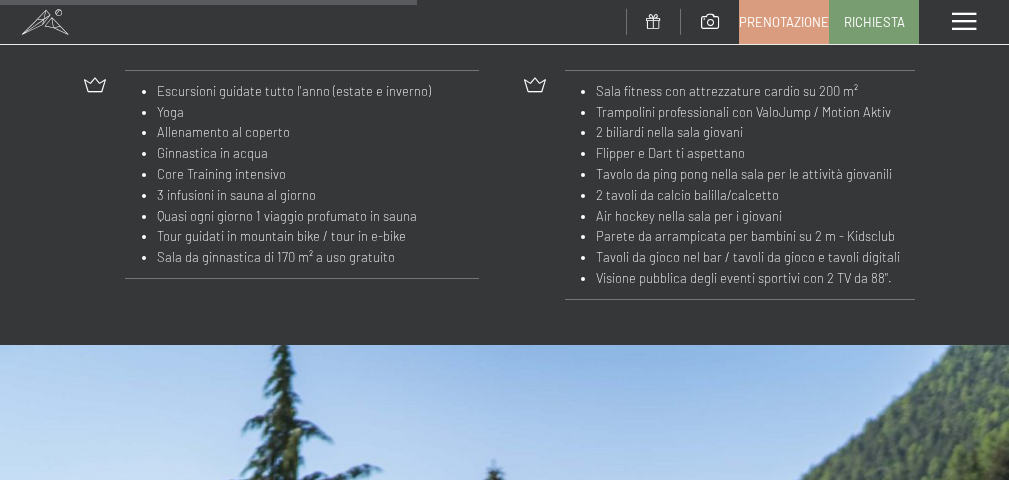 click on "Escursioni guidate tutto l'anno (estate e inverno)" at bounding box center (294, 91) 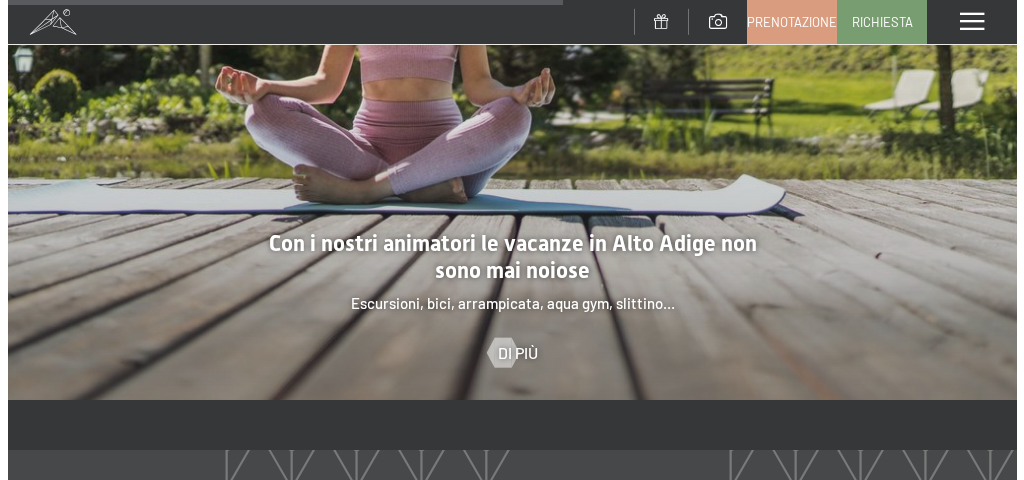 scroll, scrollTop: 2837, scrollLeft: 0, axis: vertical 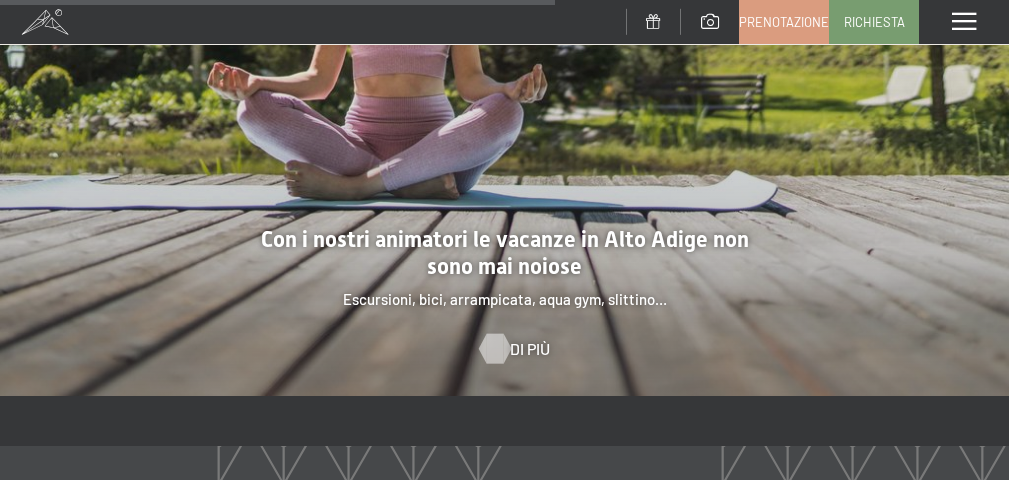 click at bounding box center (494, 349) 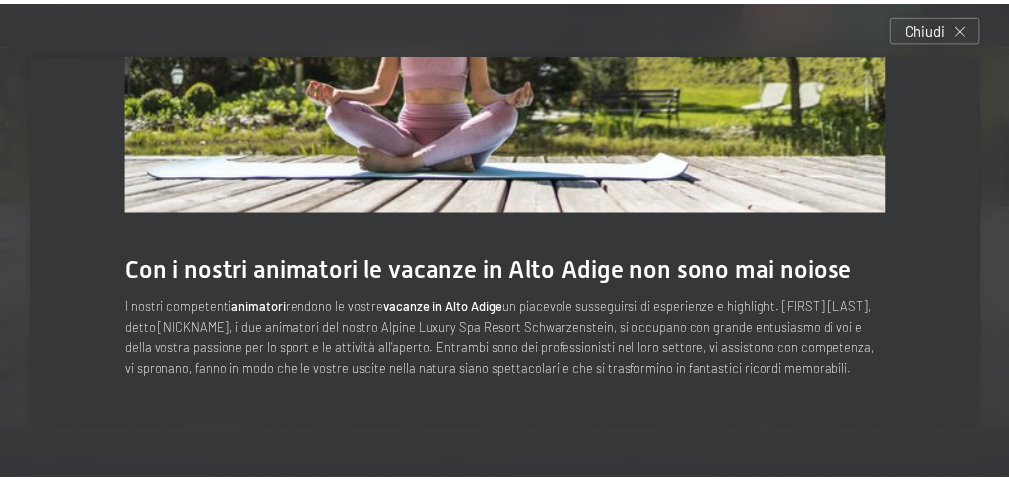 scroll, scrollTop: 233, scrollLeft: 0, axis: vertical 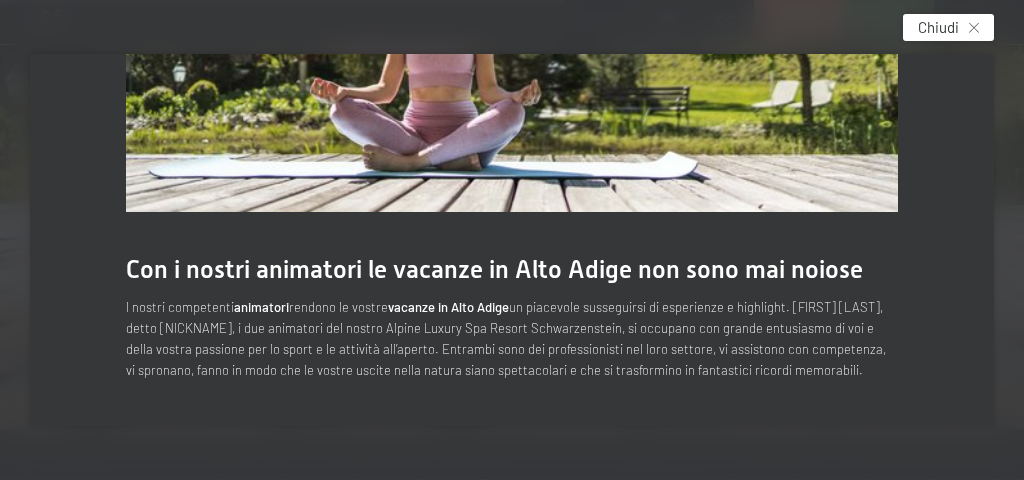 click on "Chiudi" at bounding box center (938, 27) 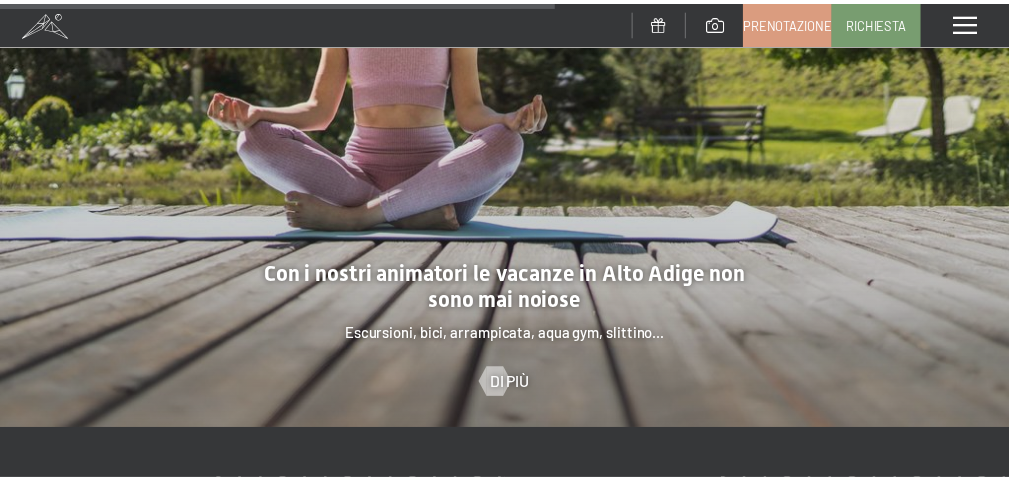 scroll, scrollTop: 228, scrollLeft: 0, axis: vertical 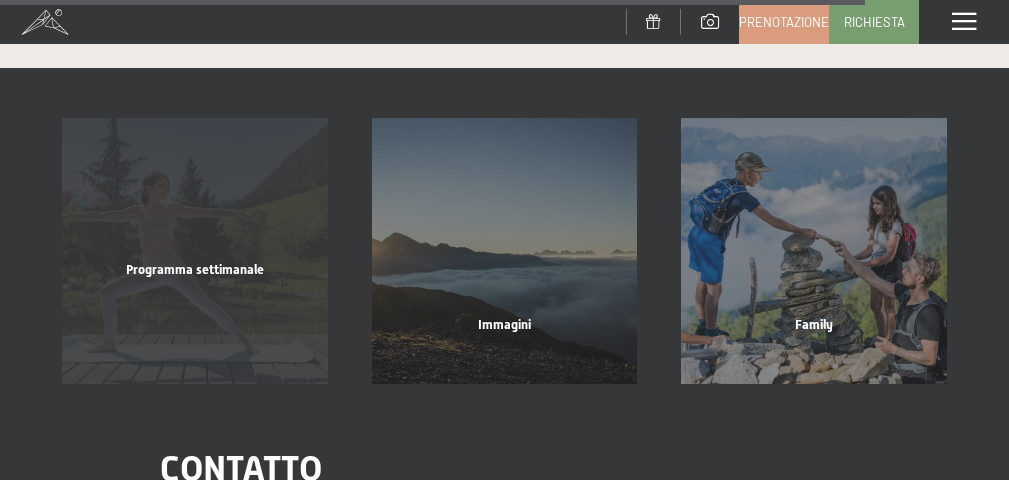 click on "Programma settimanale" at bounding box center (195, 269) 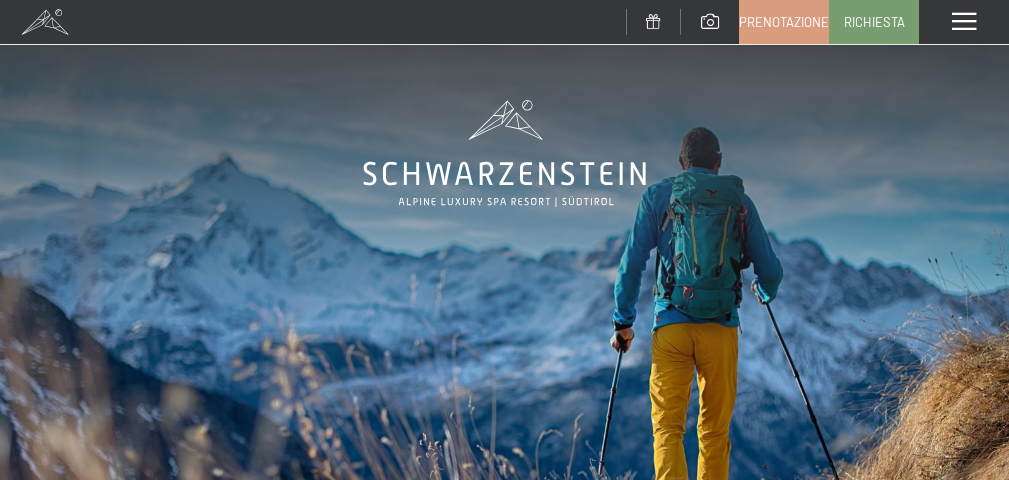 scroll, scrollTop: 0, scrollLeft: 0, axis: both 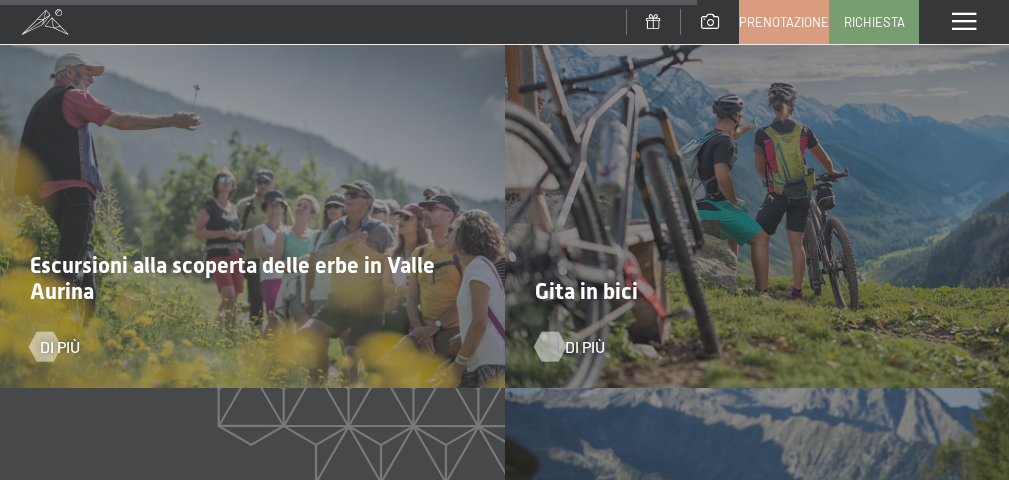 click at bounding box center (549, 346) 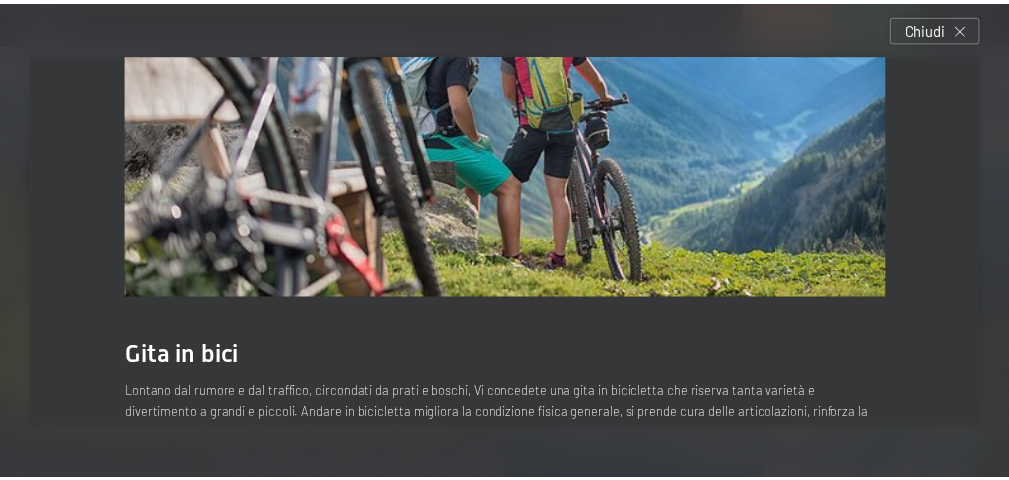 scroll, scrollTop: 213, scrollLeft: 0, axis: vertical 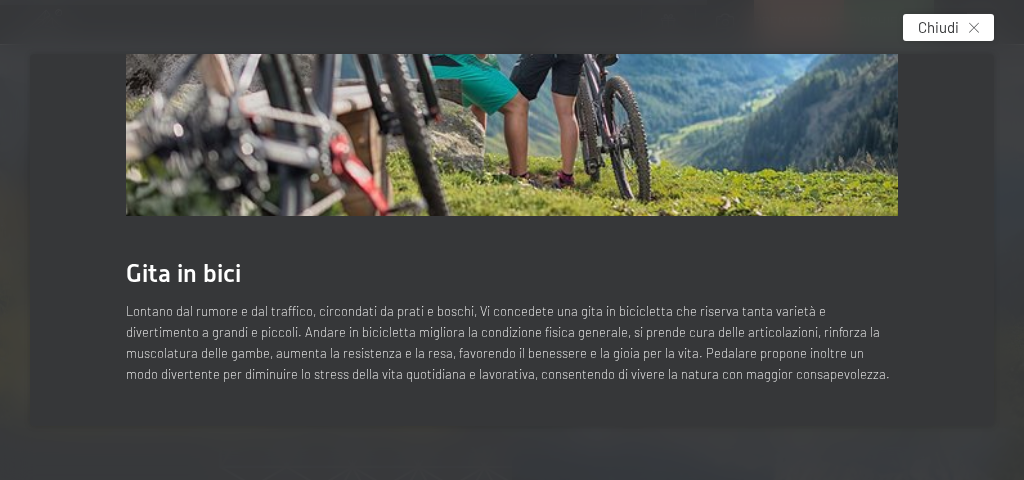 click on "Chiudi" at bounding box center (938, 27) 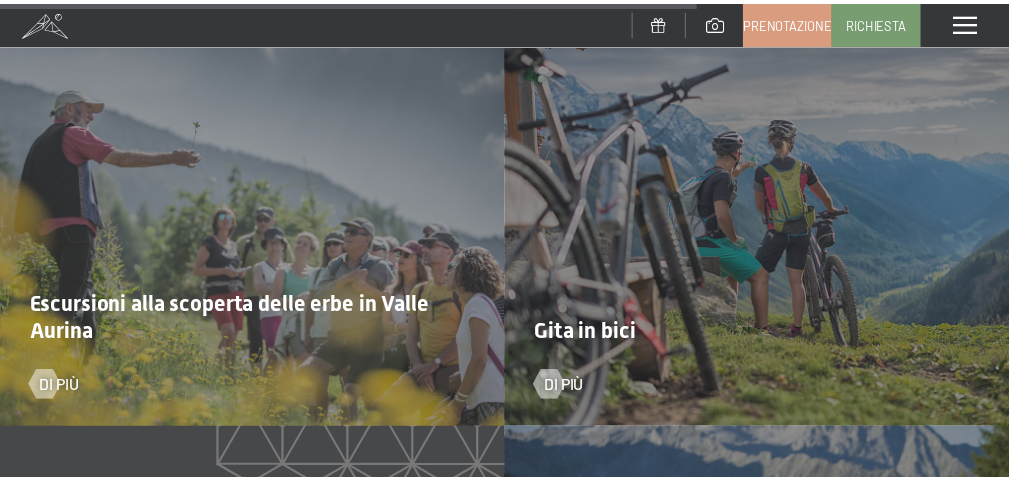 scroll, scrollTop: 207, scrollLeft: 0, axis: vertical 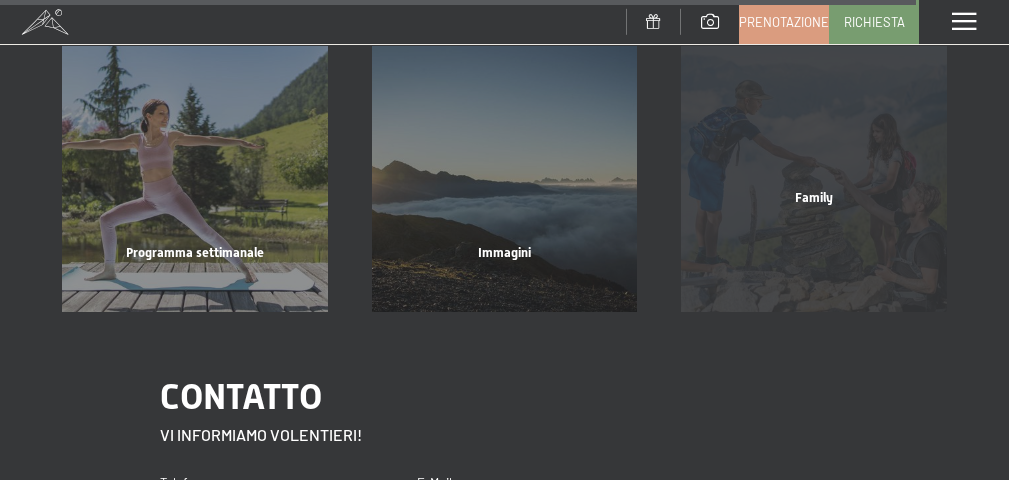 click on "Family" at bounding box center [814, 197] 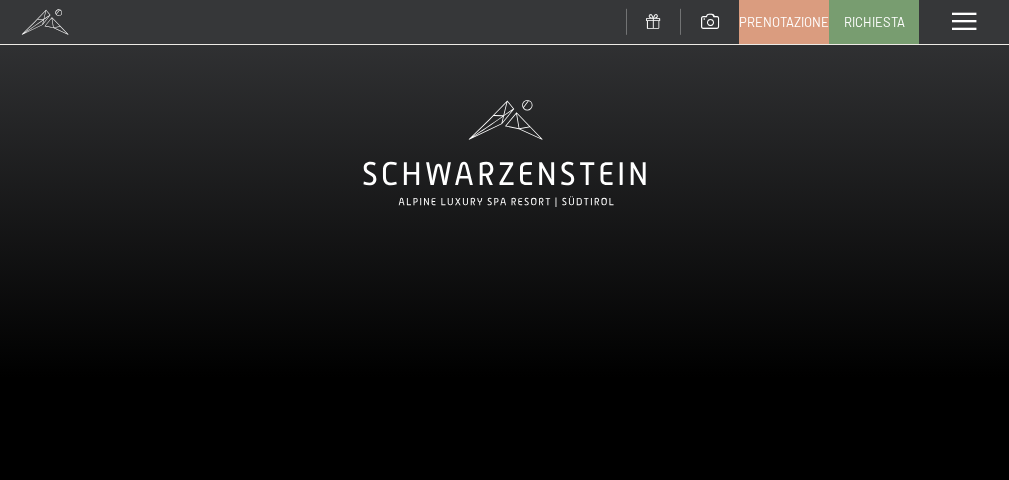 scroll, scrollTop: 0, scrollLeft: 0, axis: both 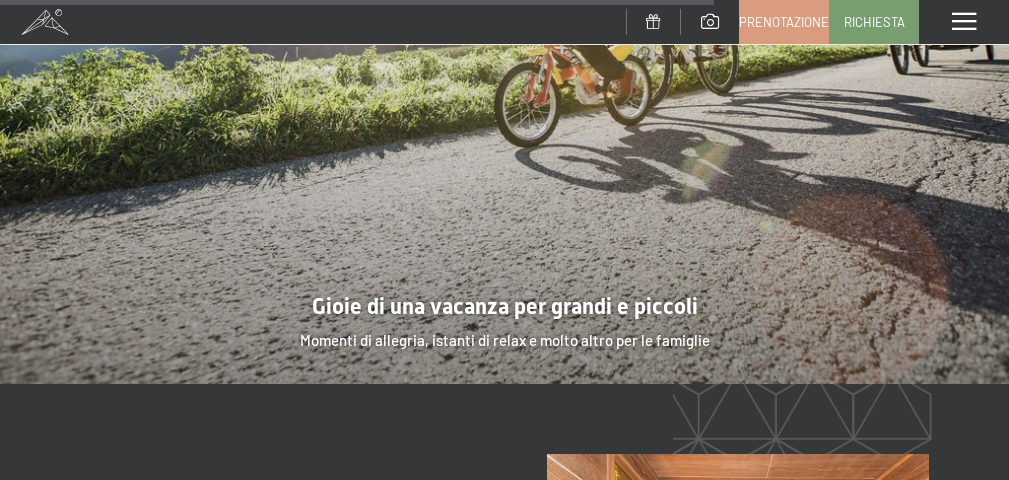 click at bounding box center (504, 5) 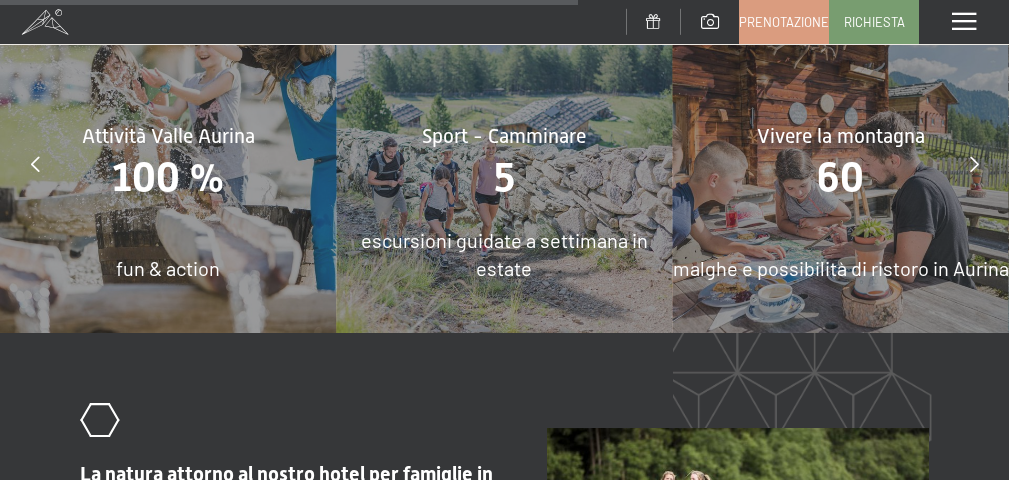 scroll, scrollTop: 6184, scrollLeft: 0, axis: vertical 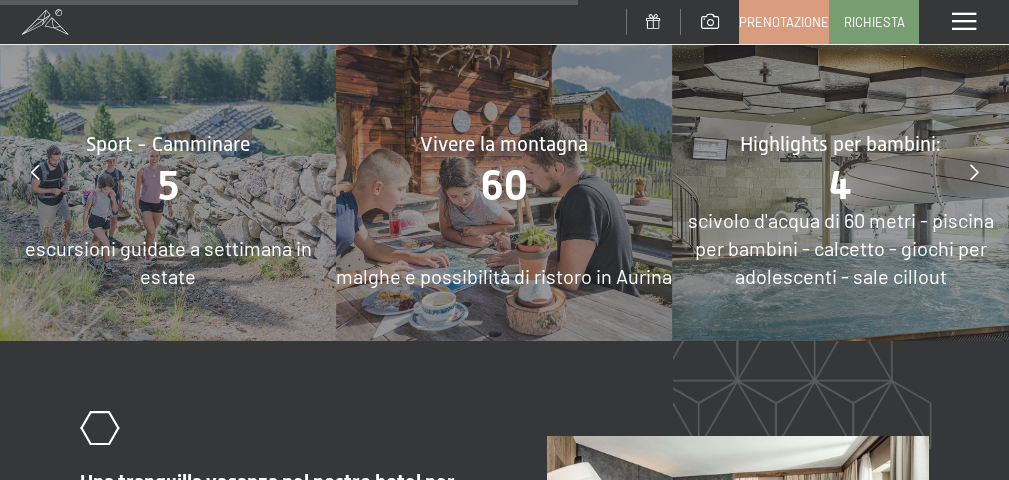 click on "escursioni guidate a settimana in estate" at bounding box center (168, 262) 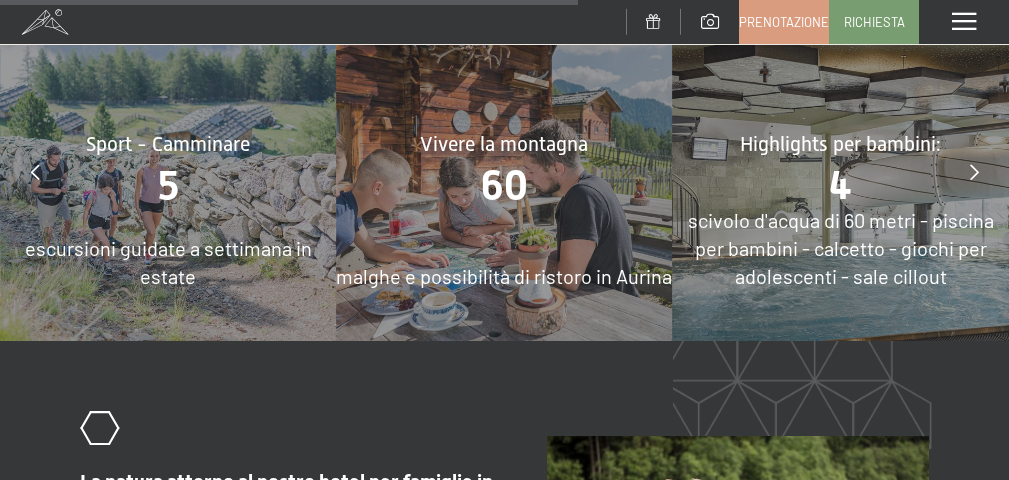 click on "5" at bounding box center (168, 186) 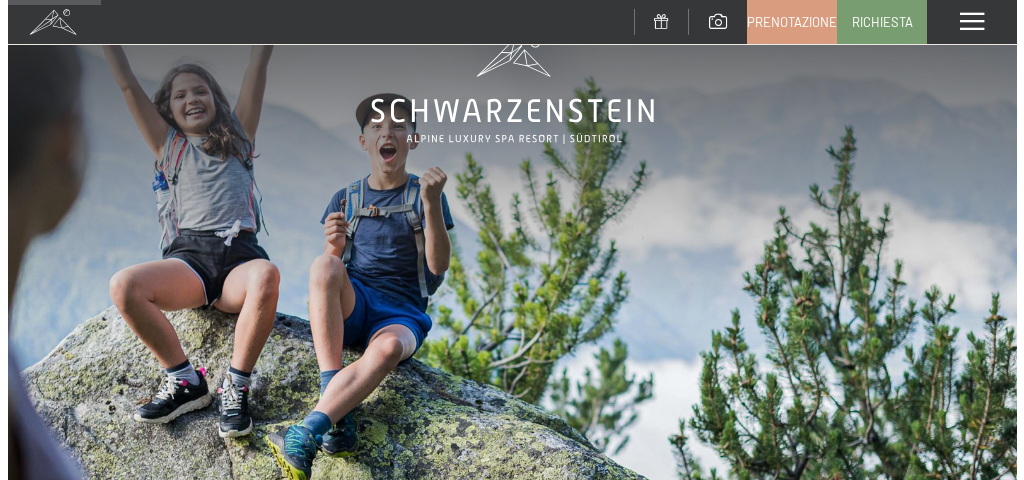 scroll, scrollTop: 0, scrollLeft: 0, axis: both 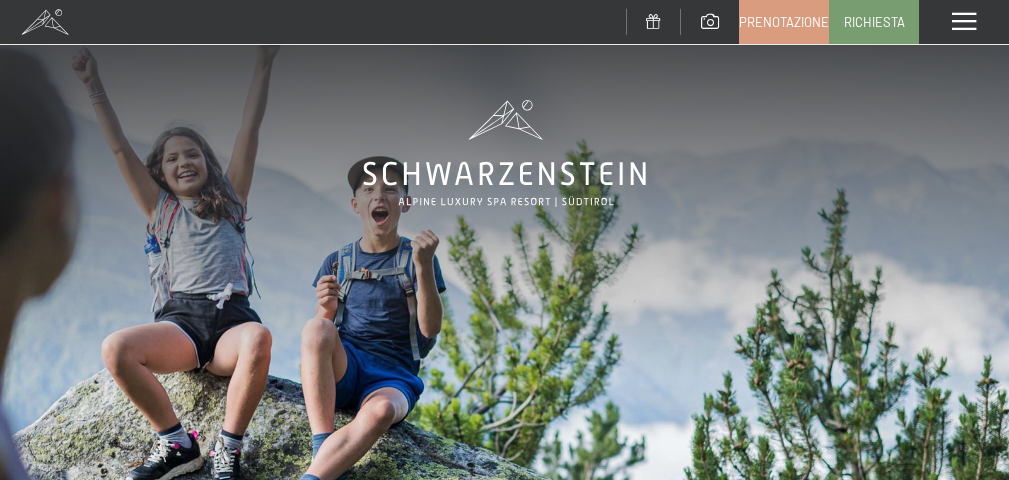 click at bounding box center (964, 22) 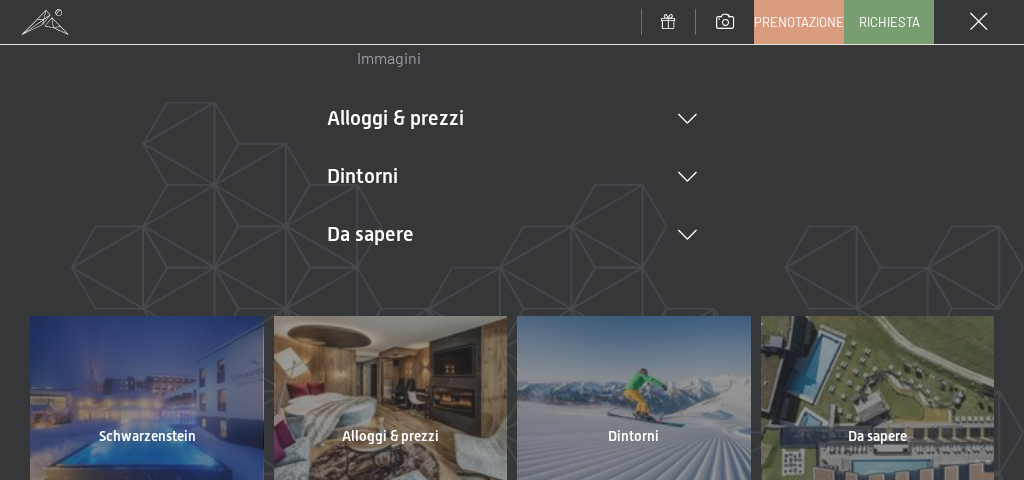 scroll, scrollTop: 491, scrollLeft: 0, axis: vertical 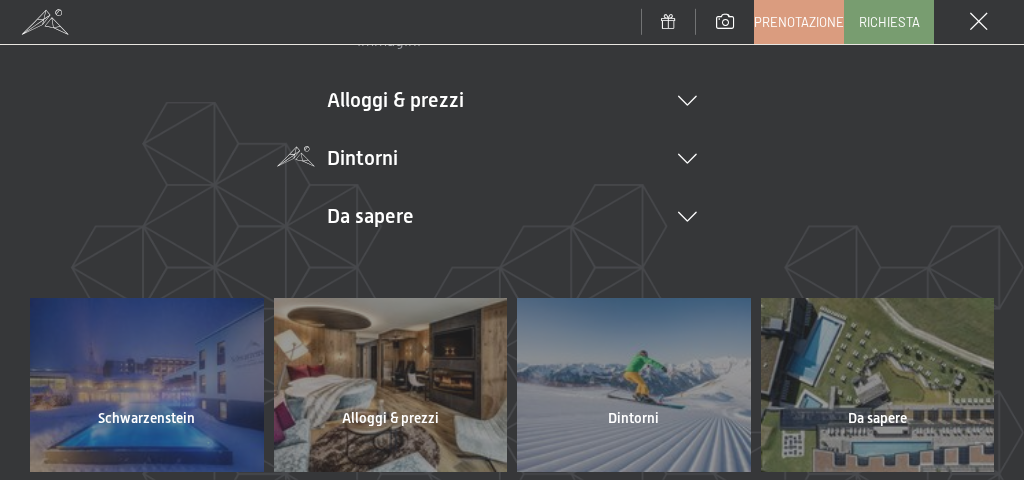 click on "Dintorni           Aurina         Ski & Winter         Sci         Scuola di sci             Trekking in estate         Escursioni         Bici             Attrazioni         Tour gettonati         Immagini         Shopping" at bounding box center (512, 158) 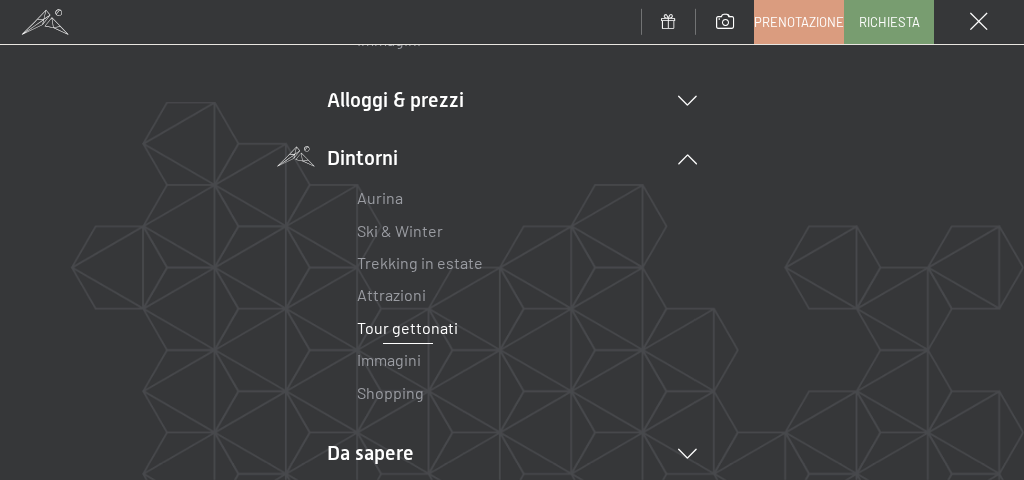 click on "Tour gettonati" at bounding box center (407, 327) 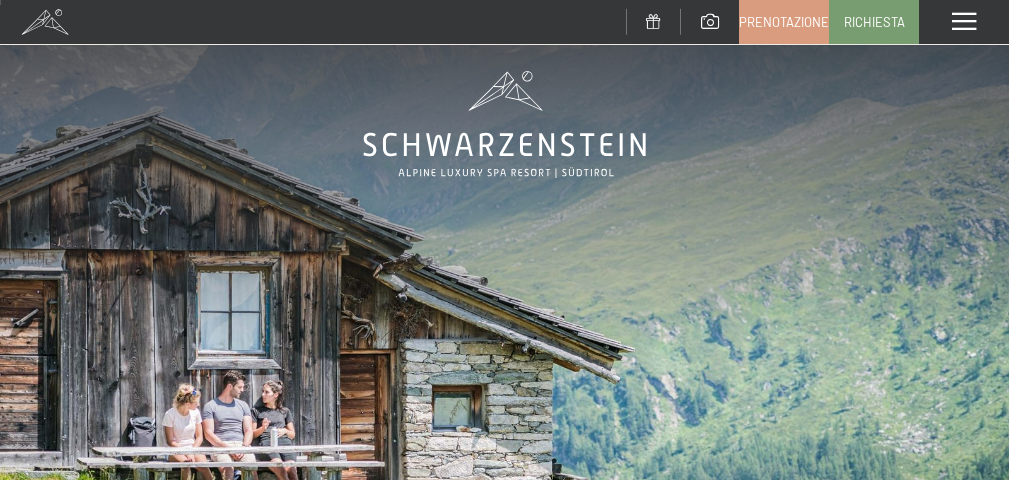 scroll, scrollTop: 197, scrollLeft: 0, axis: vertical 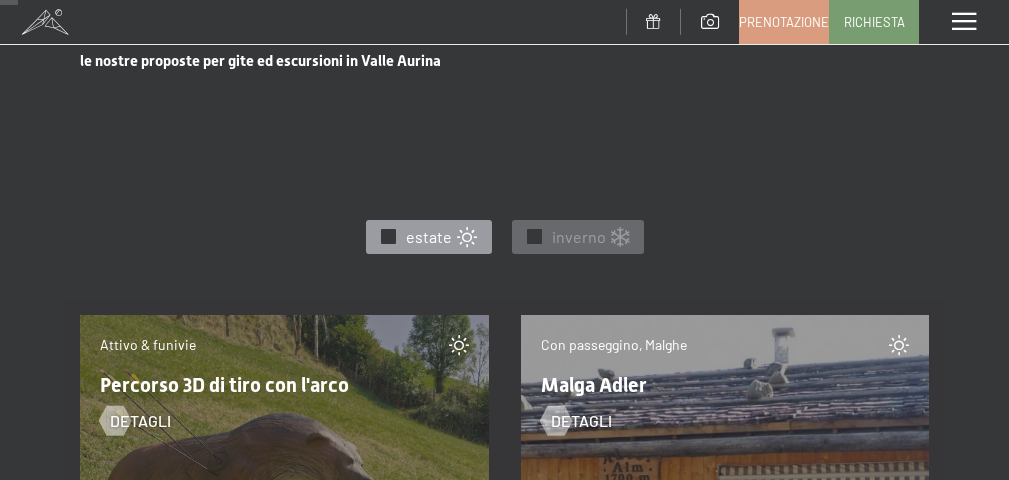 click on "estate" at bounding box center [429, 237] 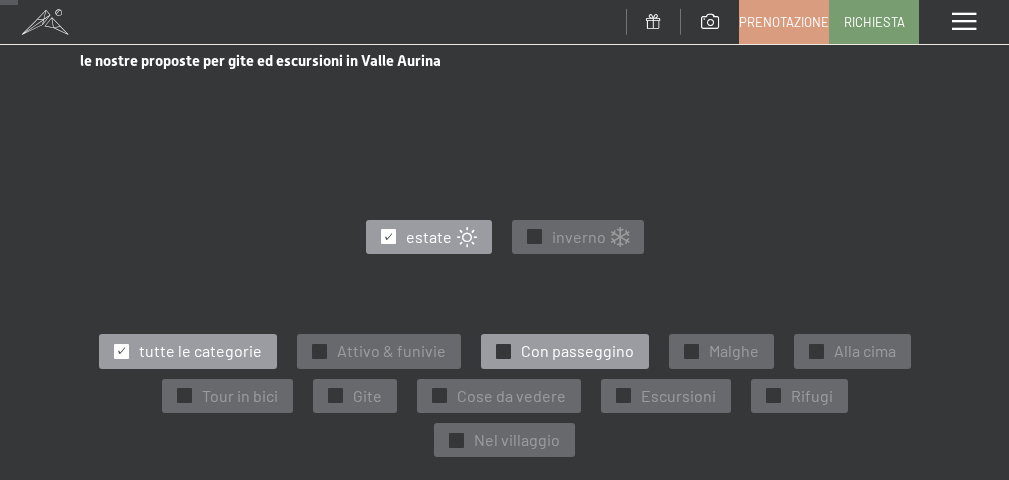 click on "Con passeggino" at bounding box center [577, 351] 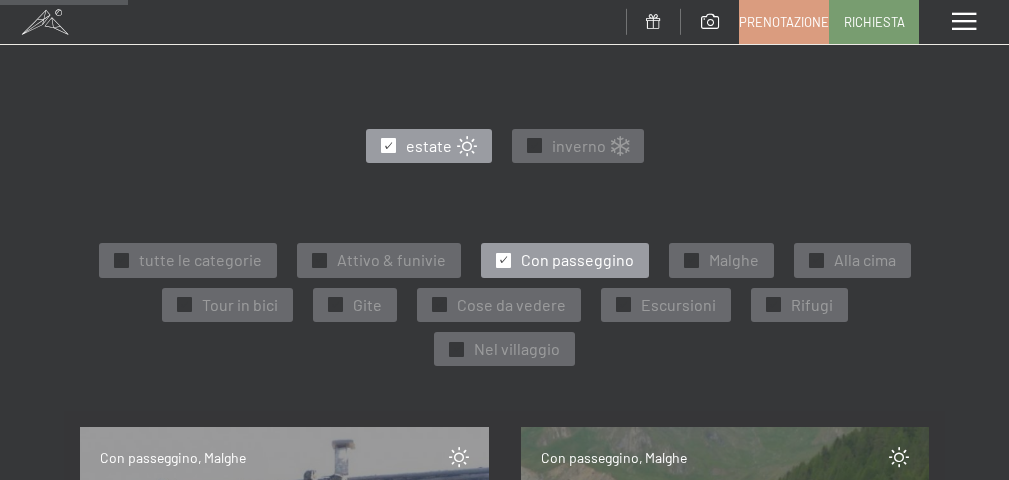scroll, scrollTop: 928, scrollLeft: 0, axis: vertical 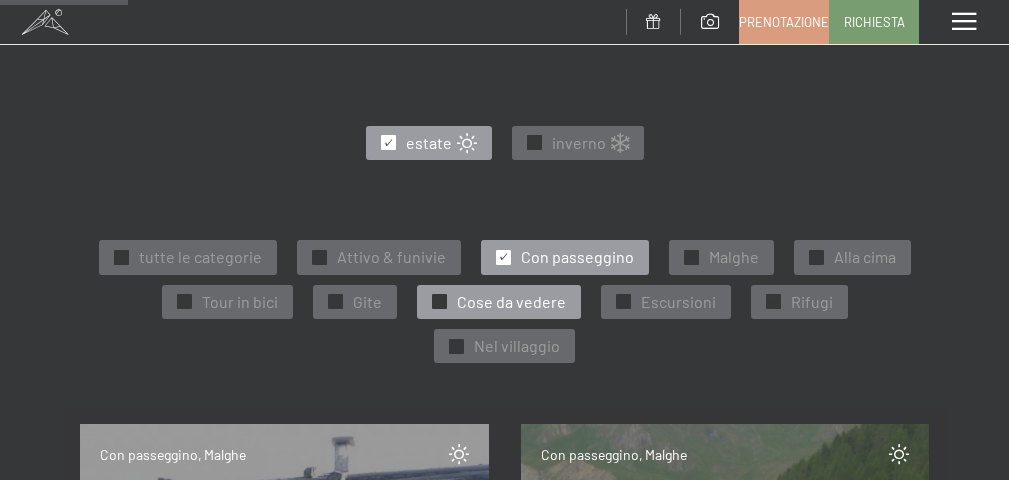 click on "✓" at bounding box center (439, 302) 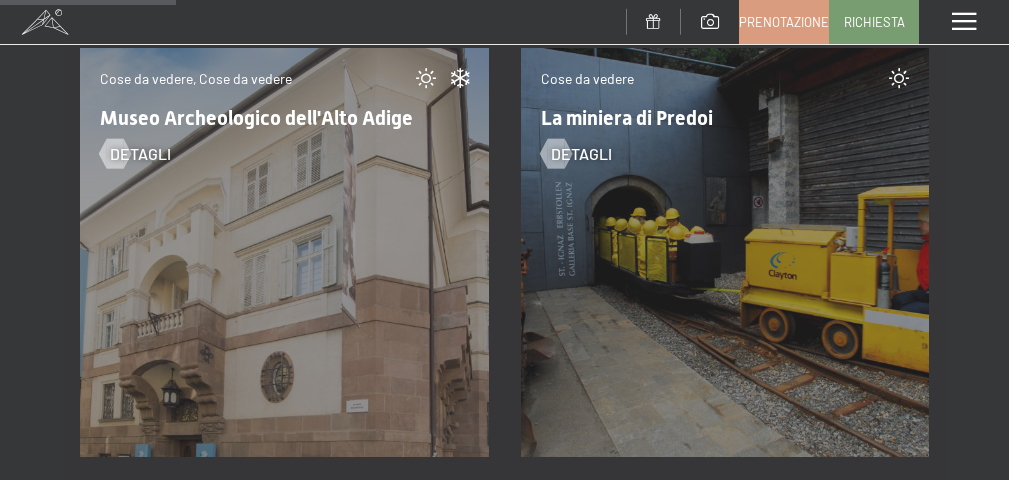 scroll, scrollTop: 1216, scrollLeft: 0, axis: vertical 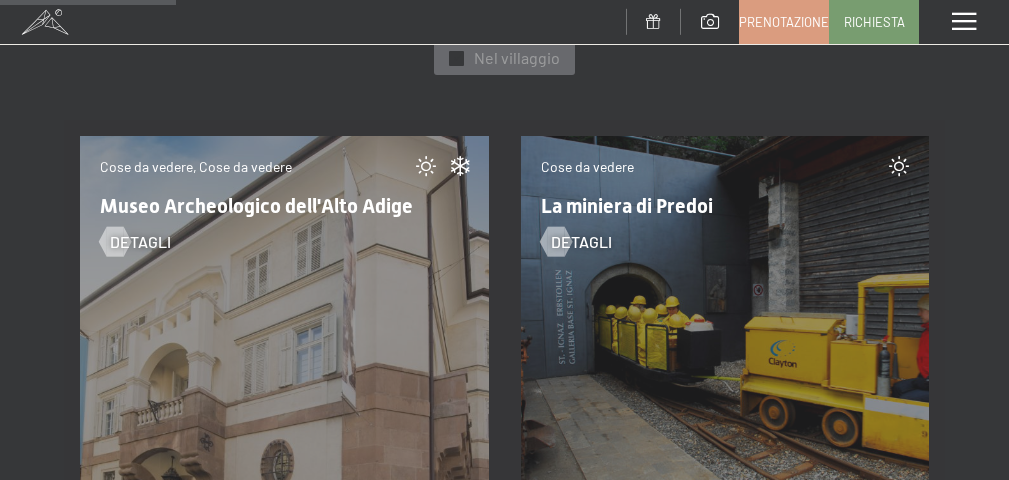 click on "Cose da vedere               La miniera di Predoi             detagli" at bounding box center [725, 340] 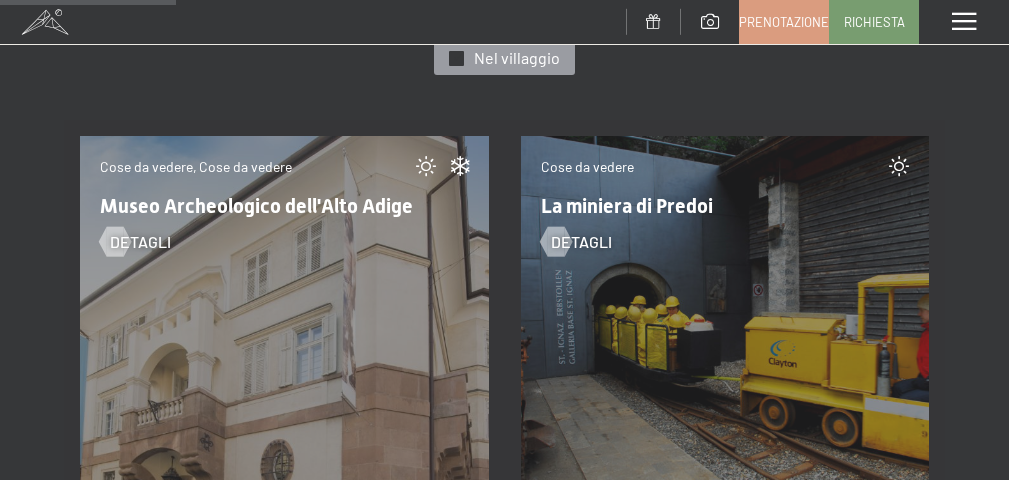 click at bounding box center (456, 58) 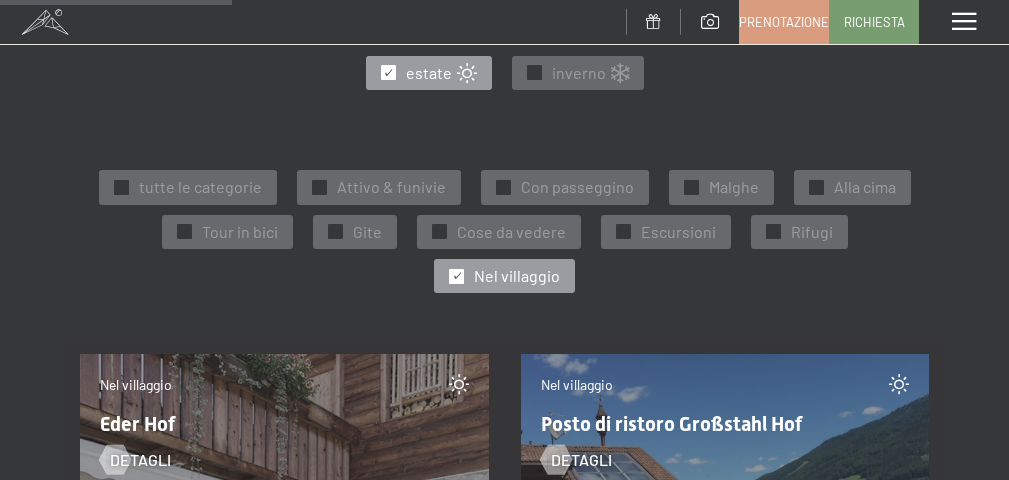 scroll, scrollTop: 1000, scrollLeft: 0, axis: vertical 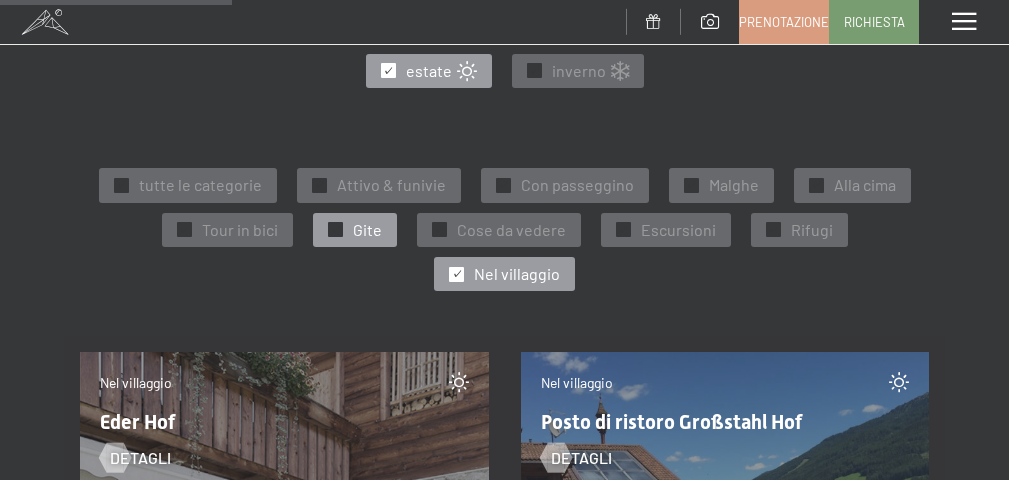 click on "✓       Gite" at bounding box center (355, 230) 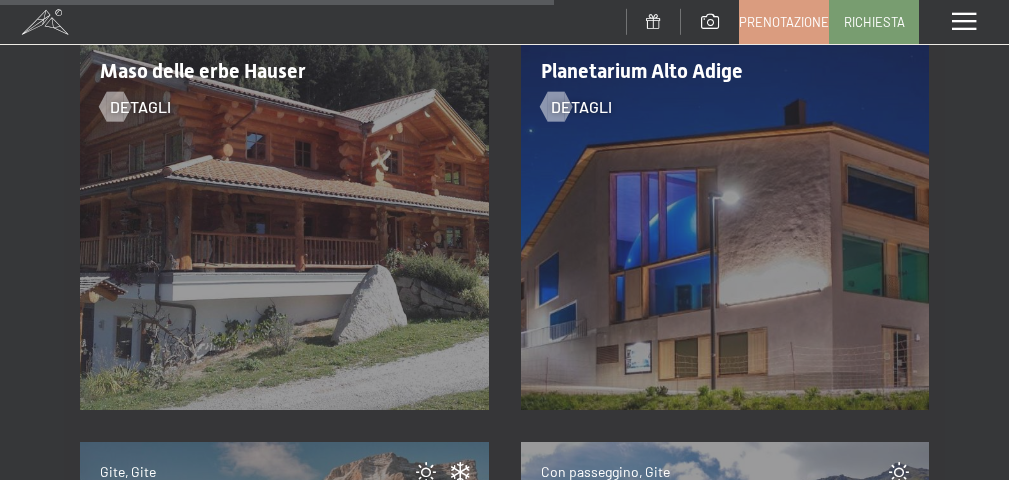 scroll, scrollTop: 3081, scrollLeft: 0, axis: vertical 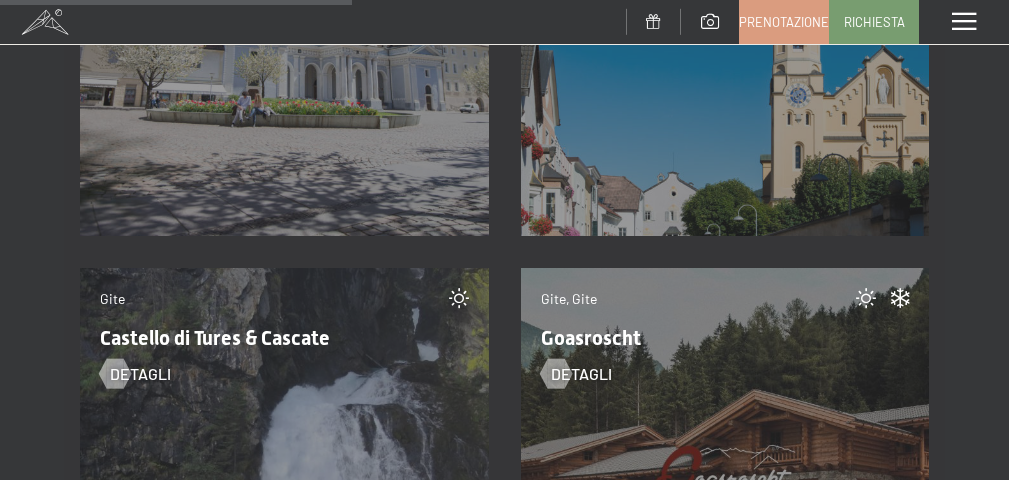 click on "Gite,    Gite                 Brunico             detagli" at bounding box center [725, 32] 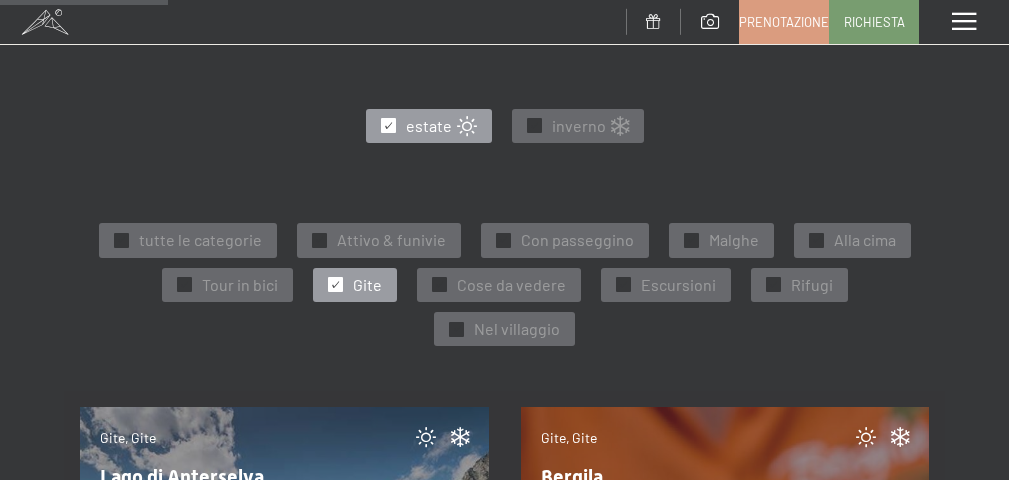 scroll, scrollTop: 948, scrollLeft: 0, axis: vertical 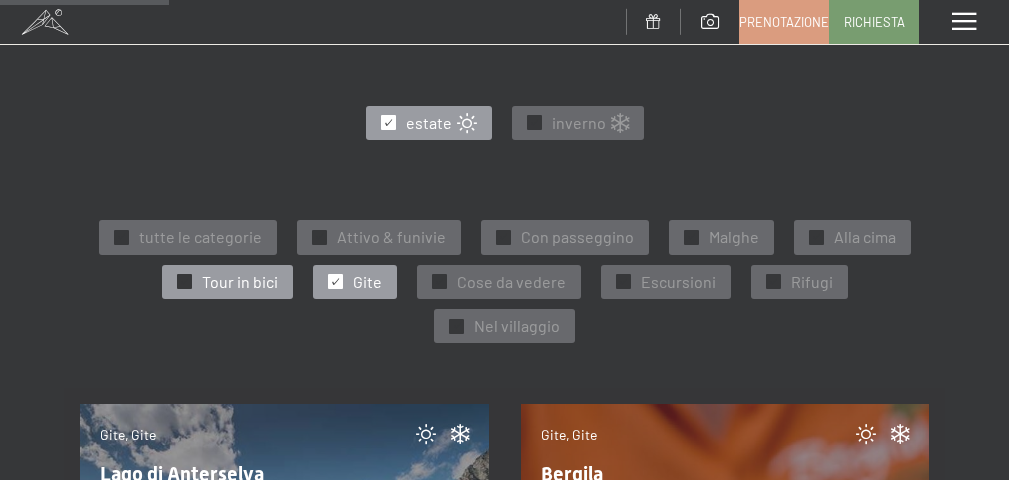 click on "✓" at bounding box center [184, 282] 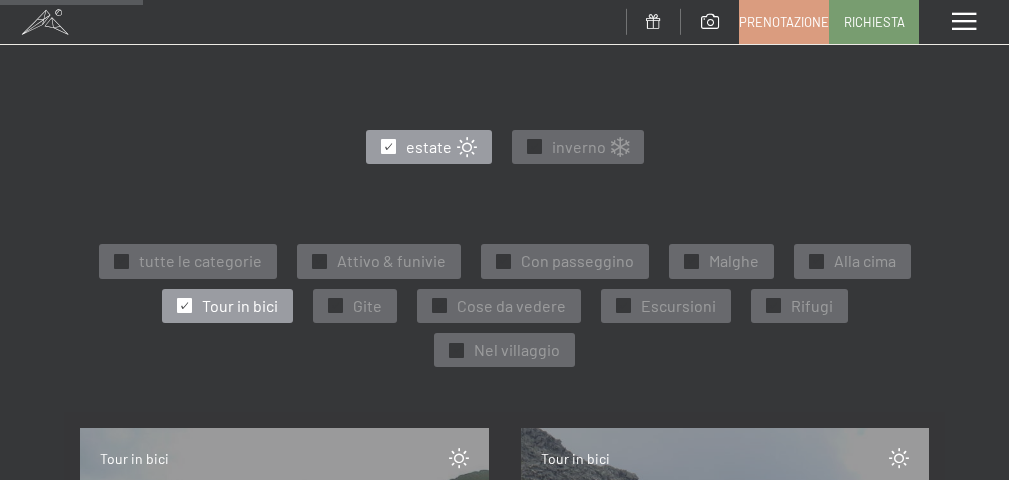 scroll, scrollTop: 928, scrollLeft: 0, axis: vertical 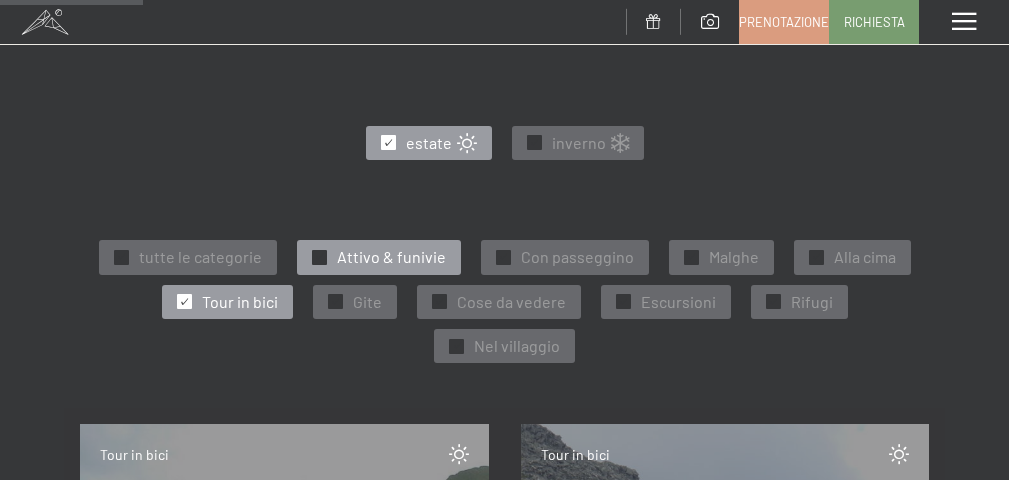 click on "Attivo & funivie" at bounding box center (391, 257) 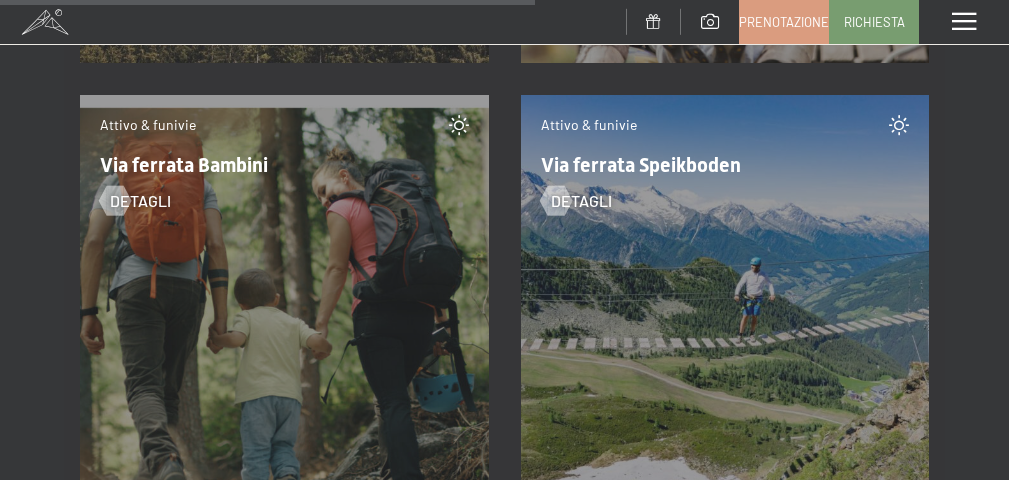 scroll, scrollTop: 3457, scrollLeft: 0, axis: vertical 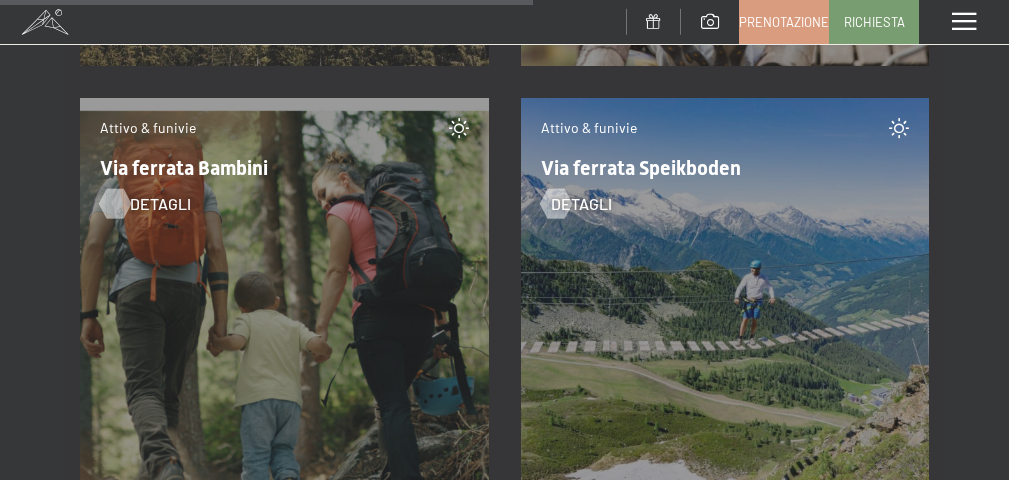 click on "detagli" at bounding box center [160, 204] 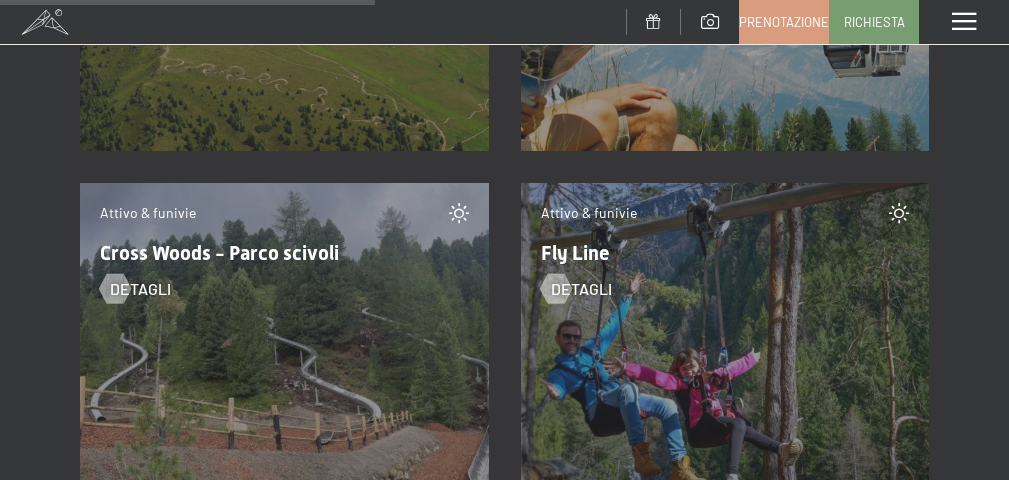 scroll, scrollTop: 2408, scrollLeft: 0, axis: vertical 